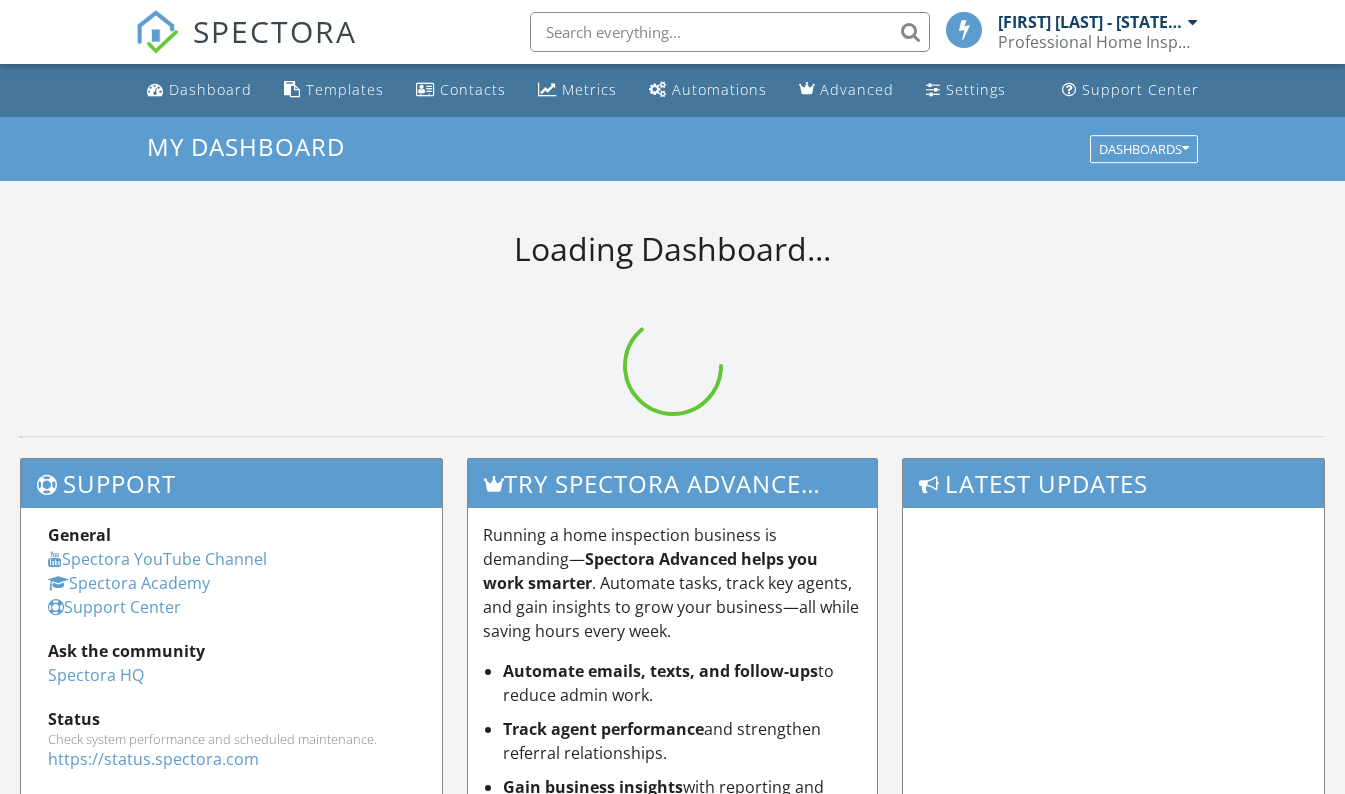scroll, scrollTop: 0, scrollLeft: 0, axis: both 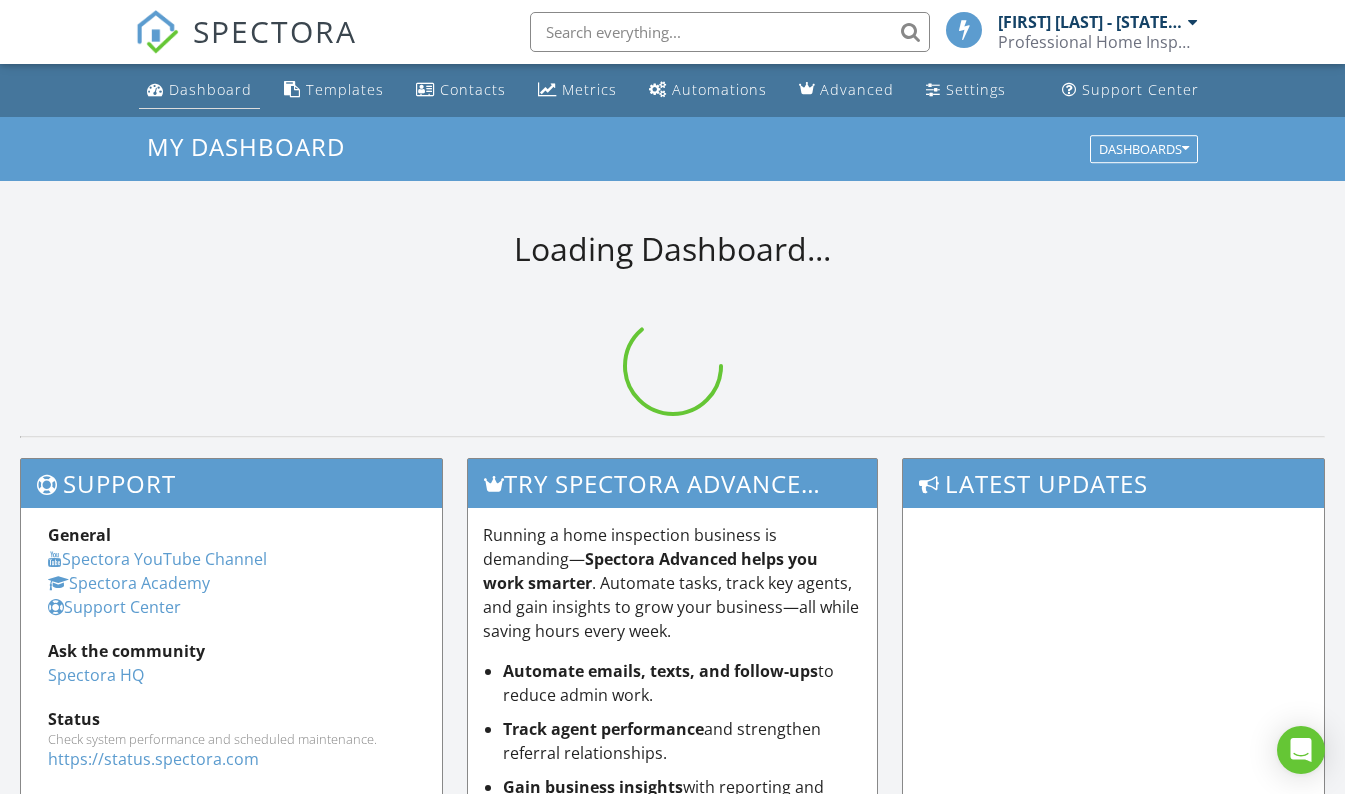 click on "Dashboard" at bounding box center [210, 89] 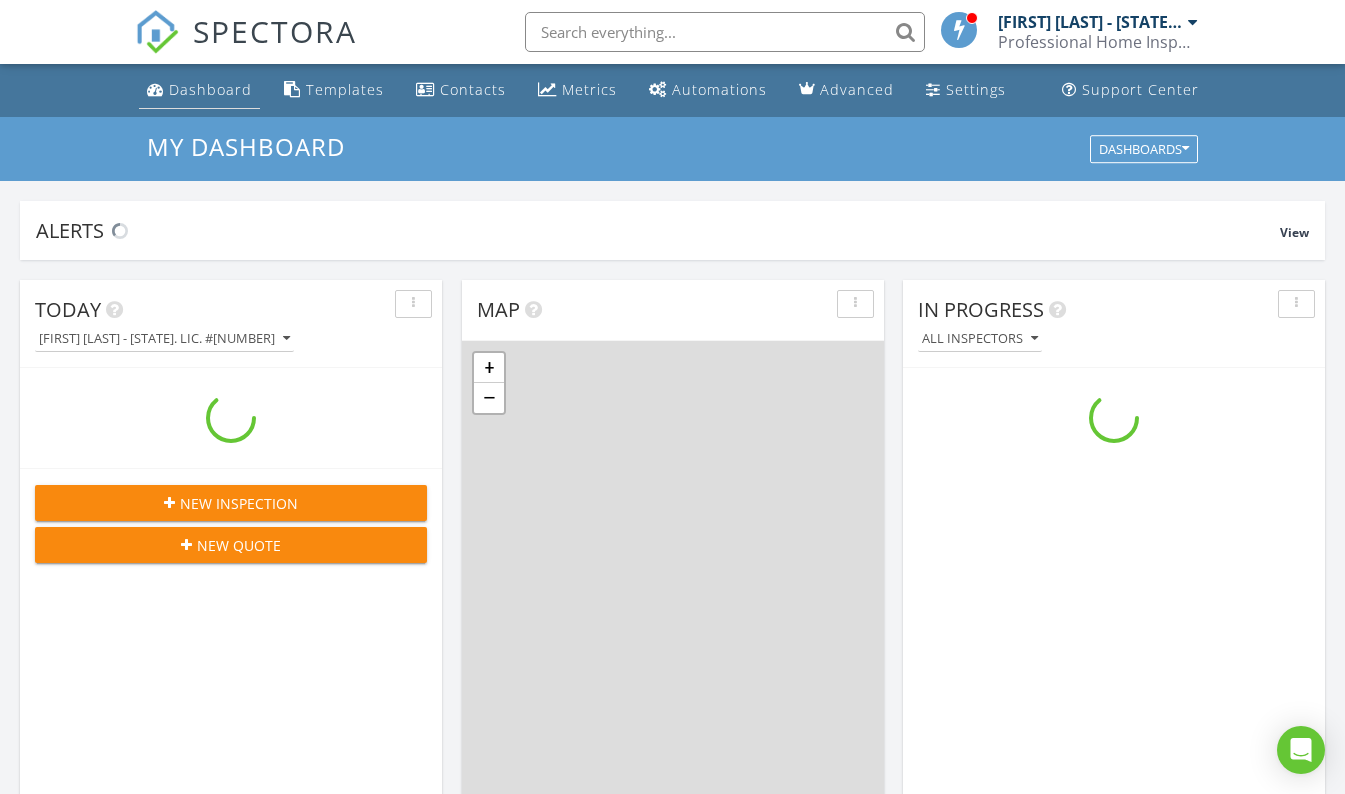 scroll, scrollTop: 10, scrollLeft: 10, axis: both 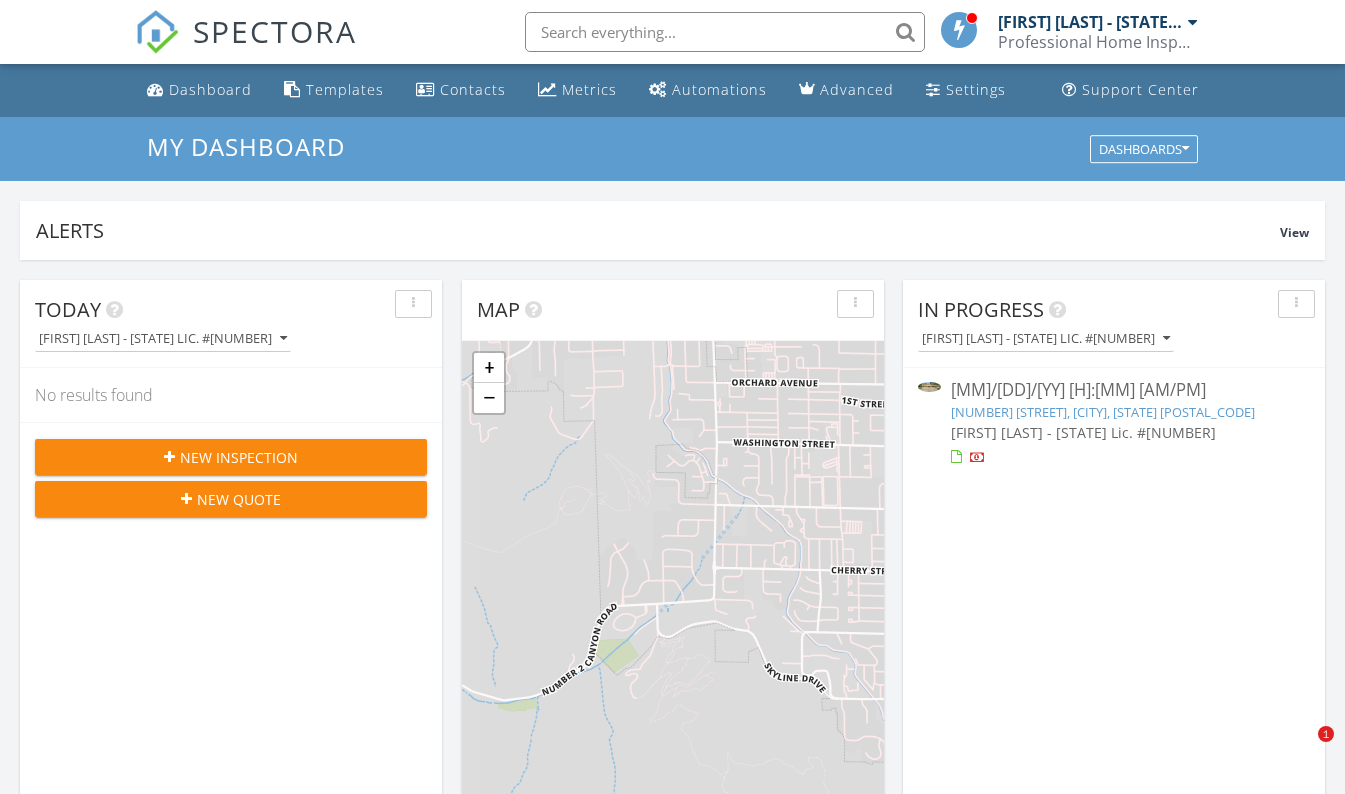 click at bounding box center [1193, 22] 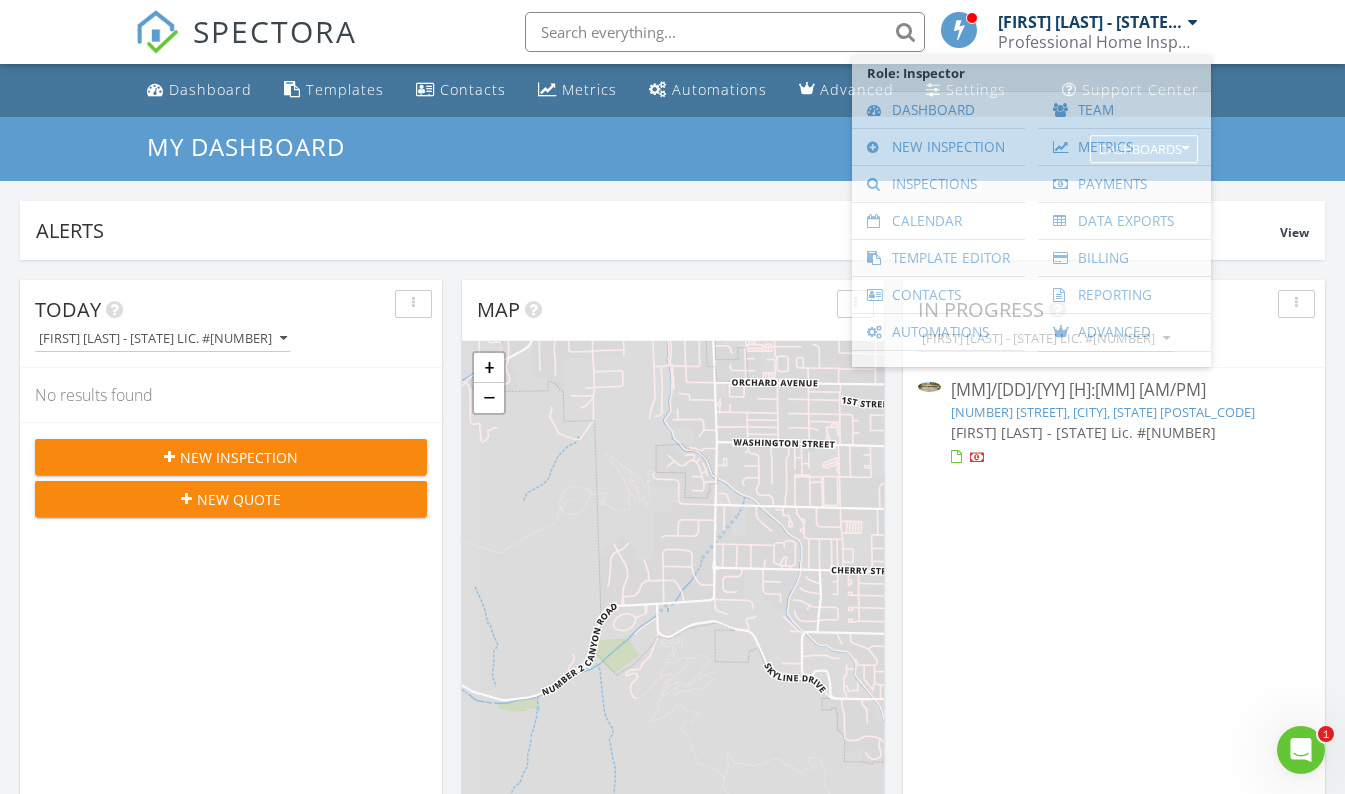 scroll, scrollTop: 0, scrollLeft: 0, axis: both 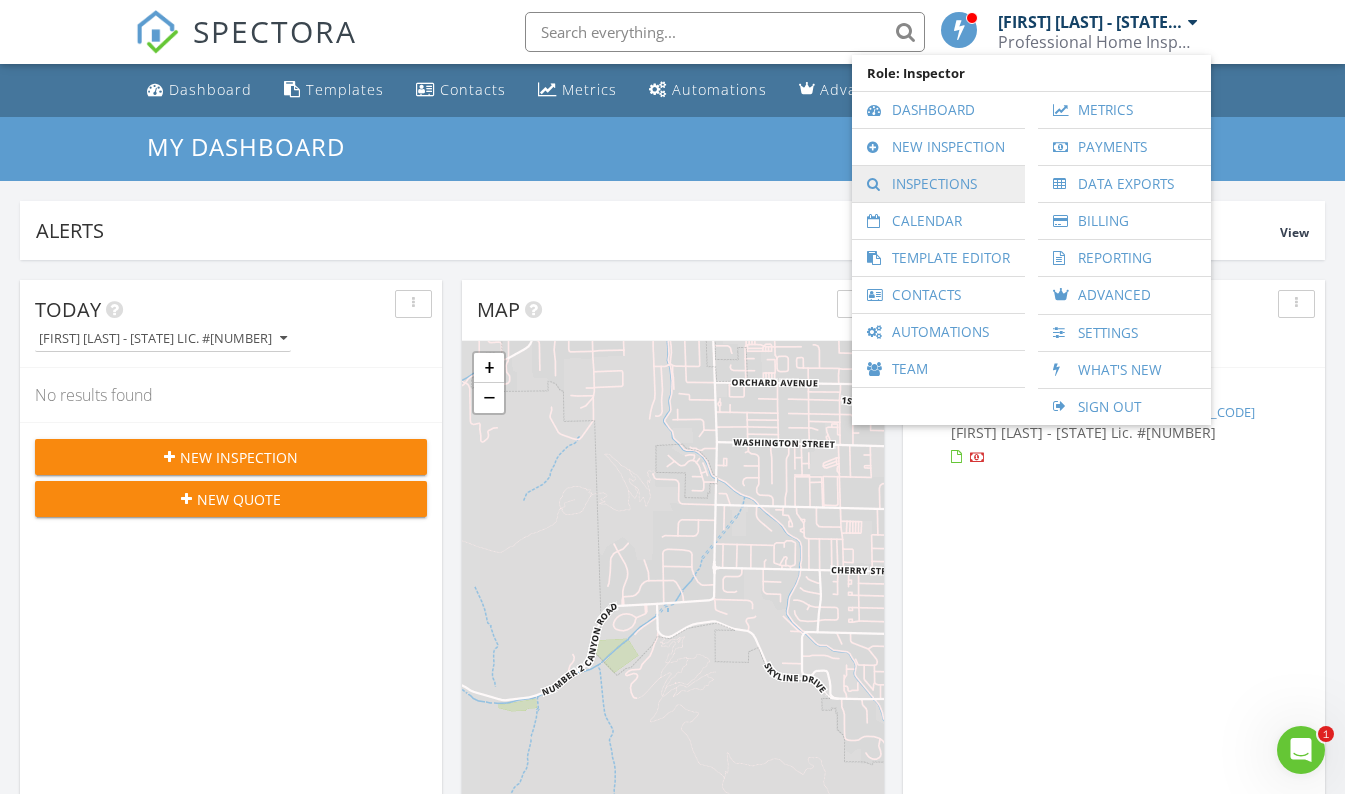 click on "Inspections" at bounding box center (938, 184) 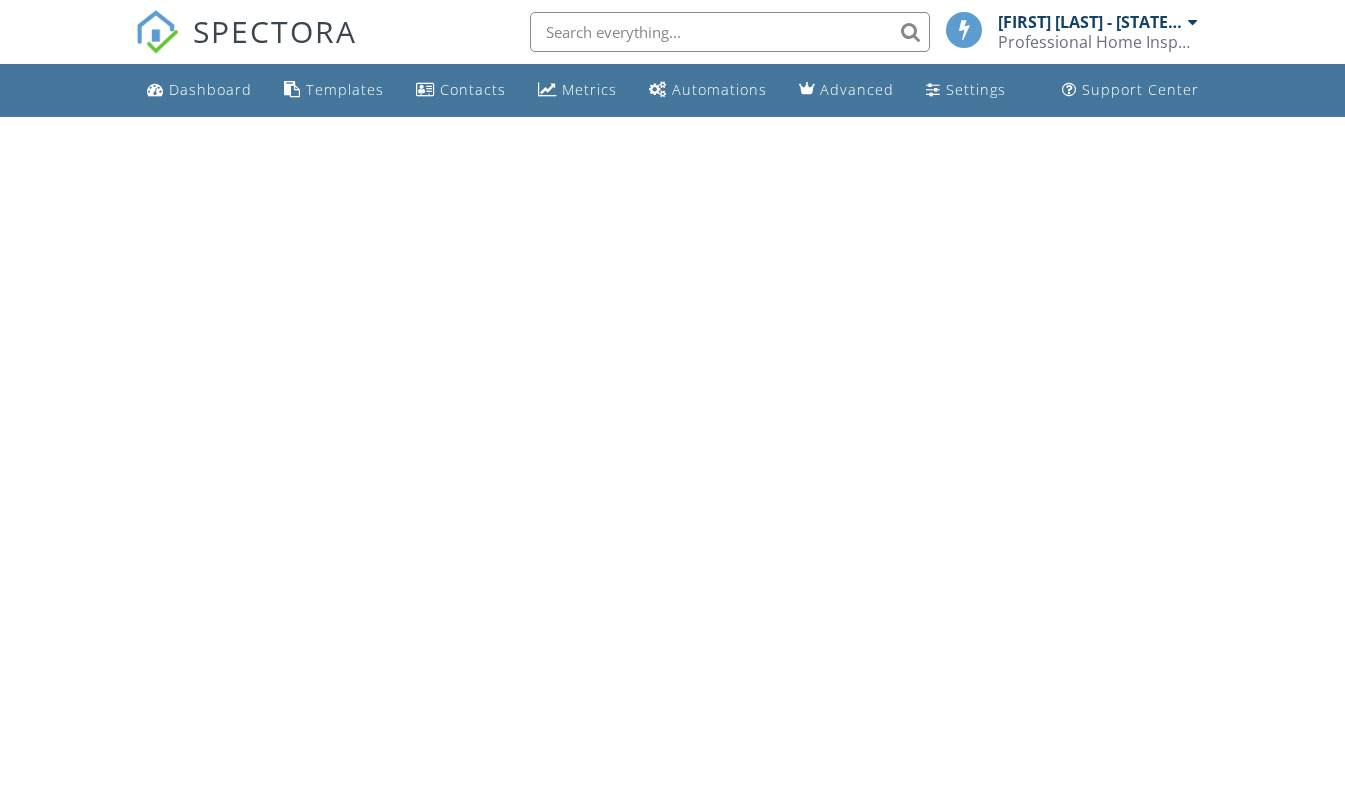 scroll, scrollTop: 0, scrollLeft: 0, axis: both 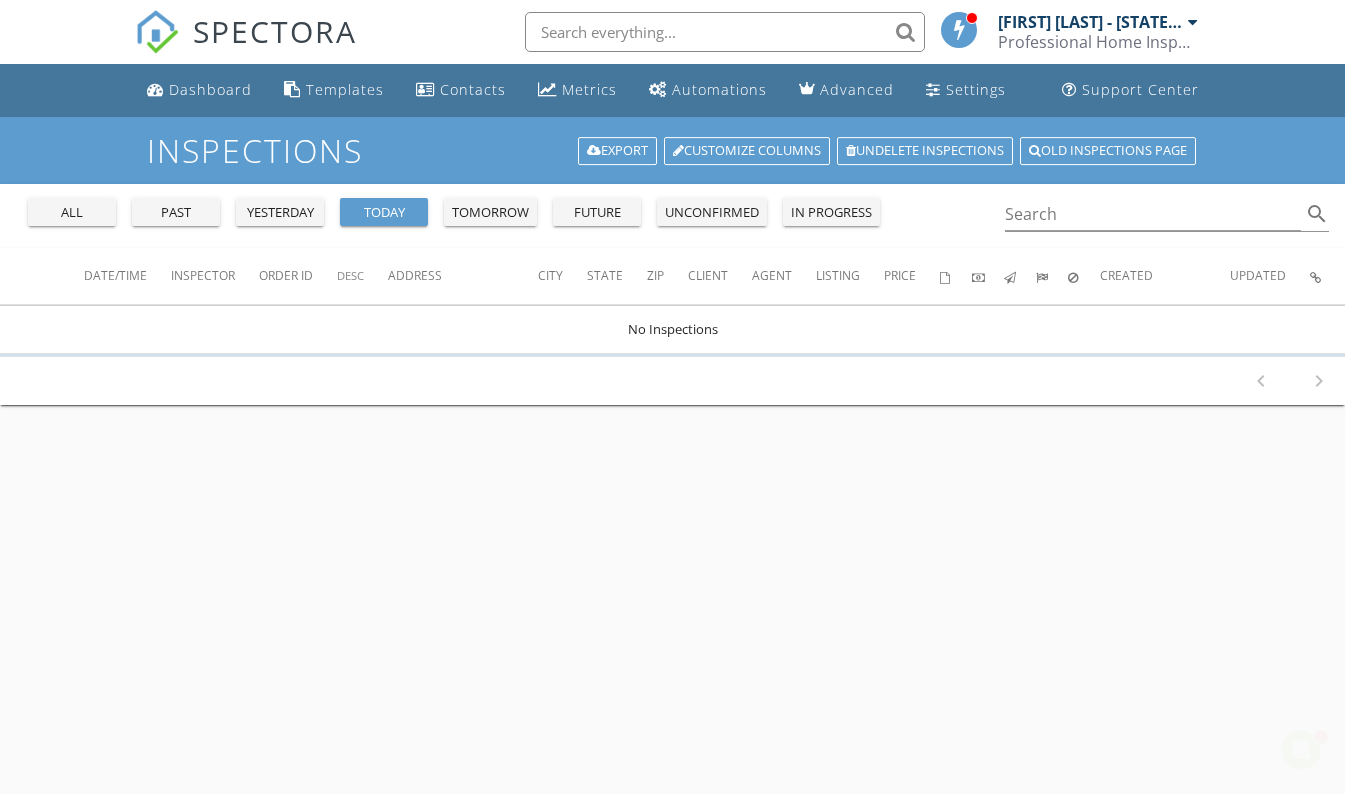 click on "Date/Time" at bounding box center [127, 276] 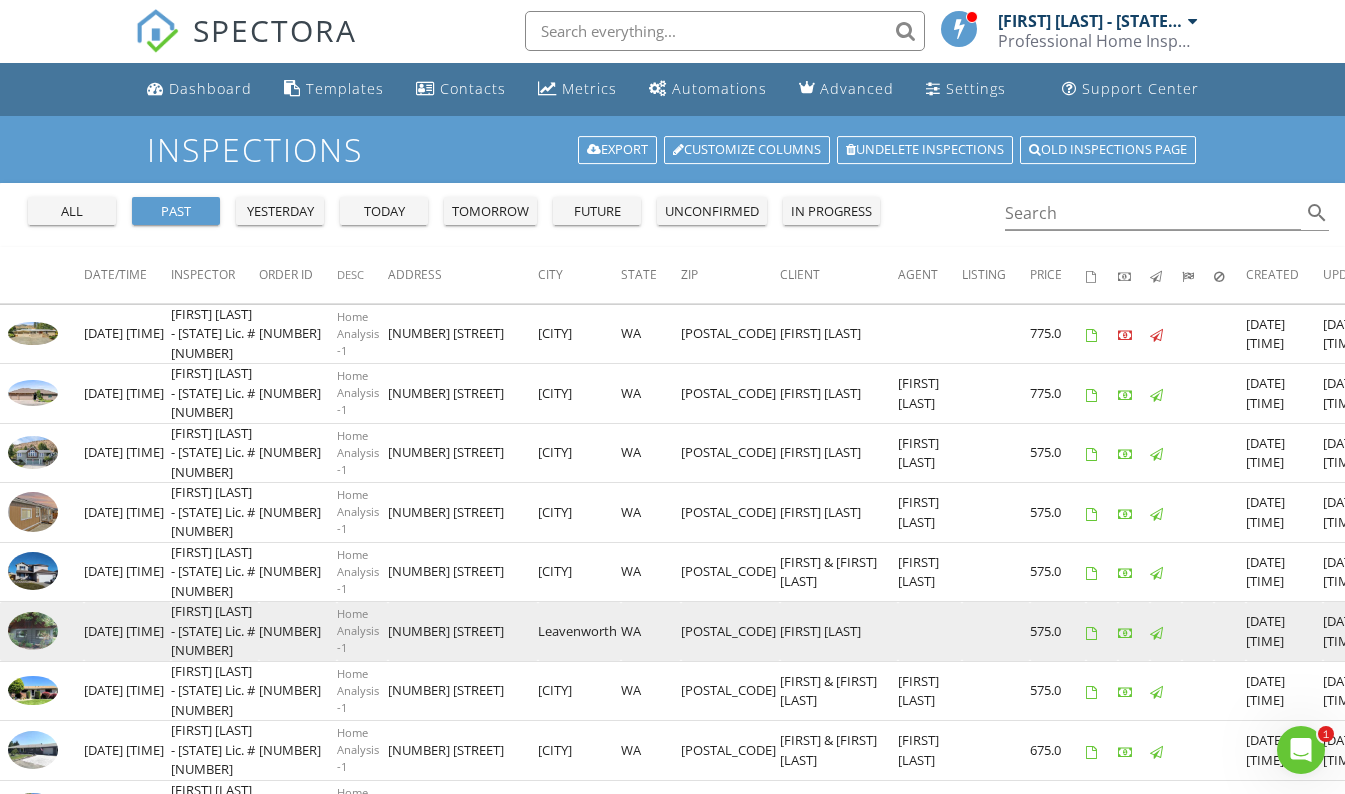 scroll, scrollTop: 0, scrollLeft: 0, axis: both 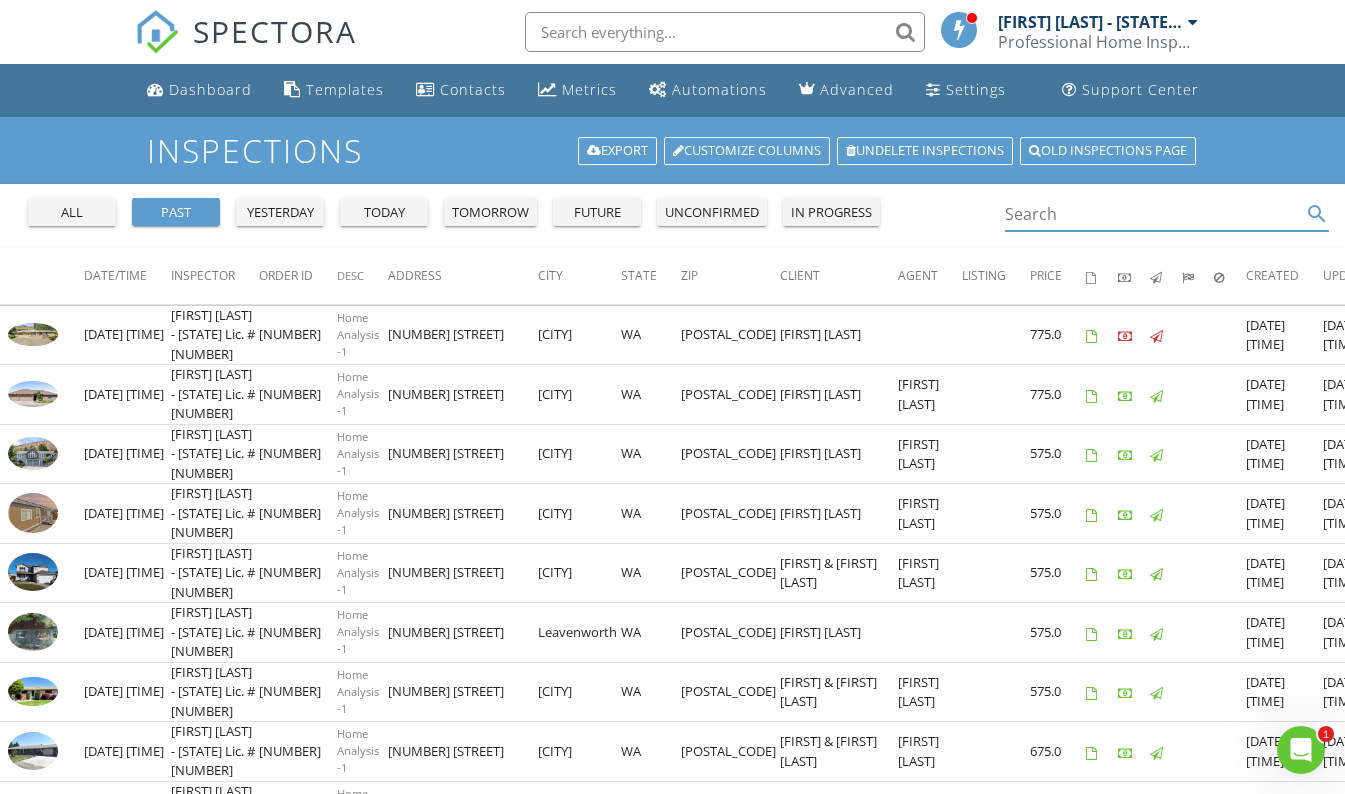 click at bounding box center (1153, 214) 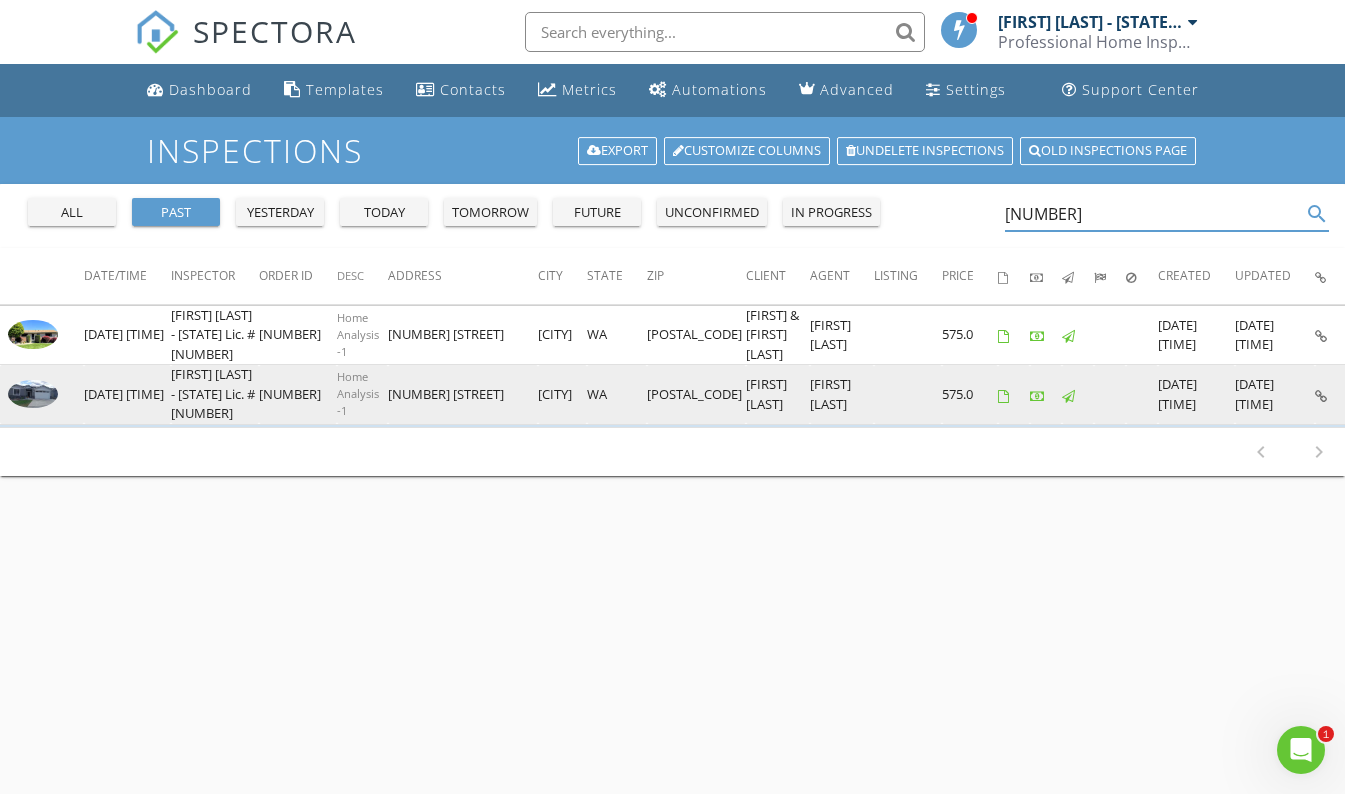 type on "222" 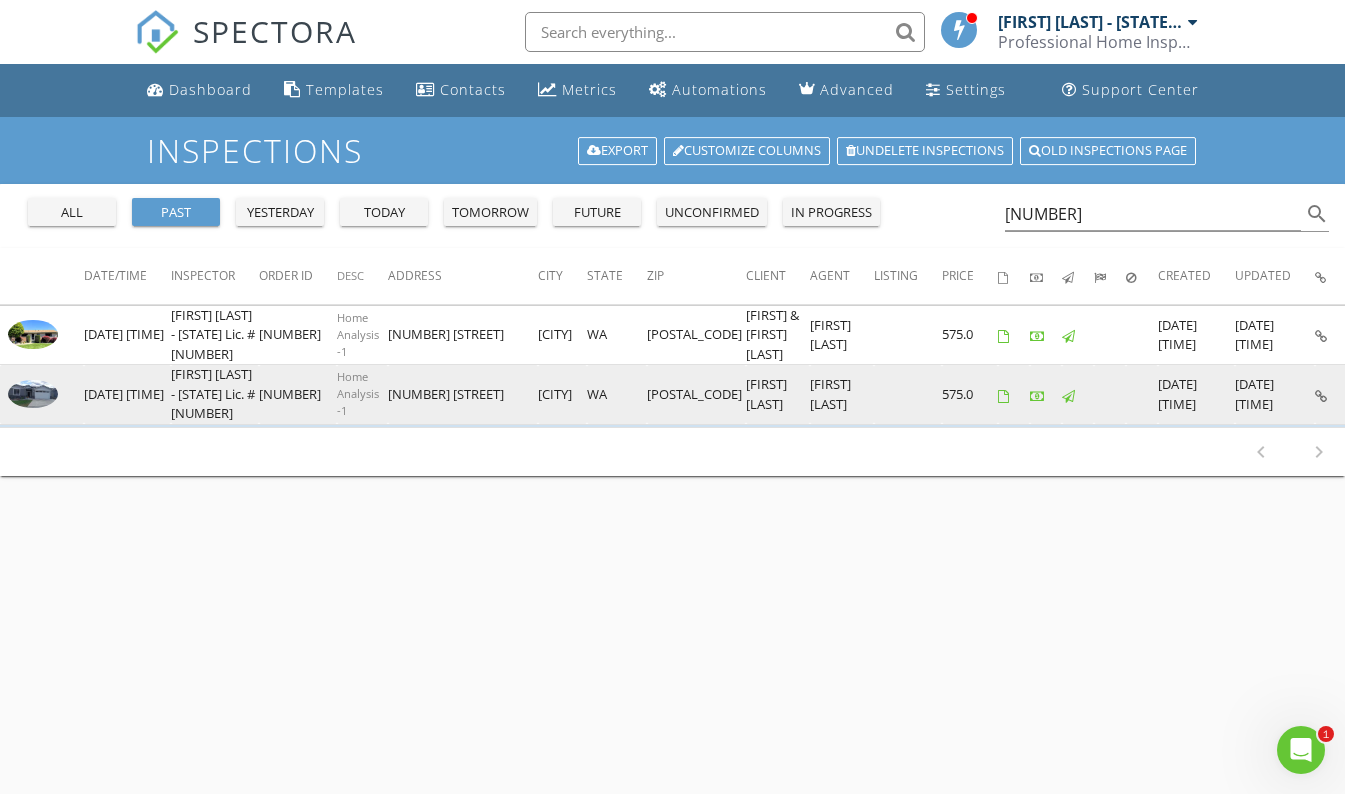 click at bounding box center (33, 394) 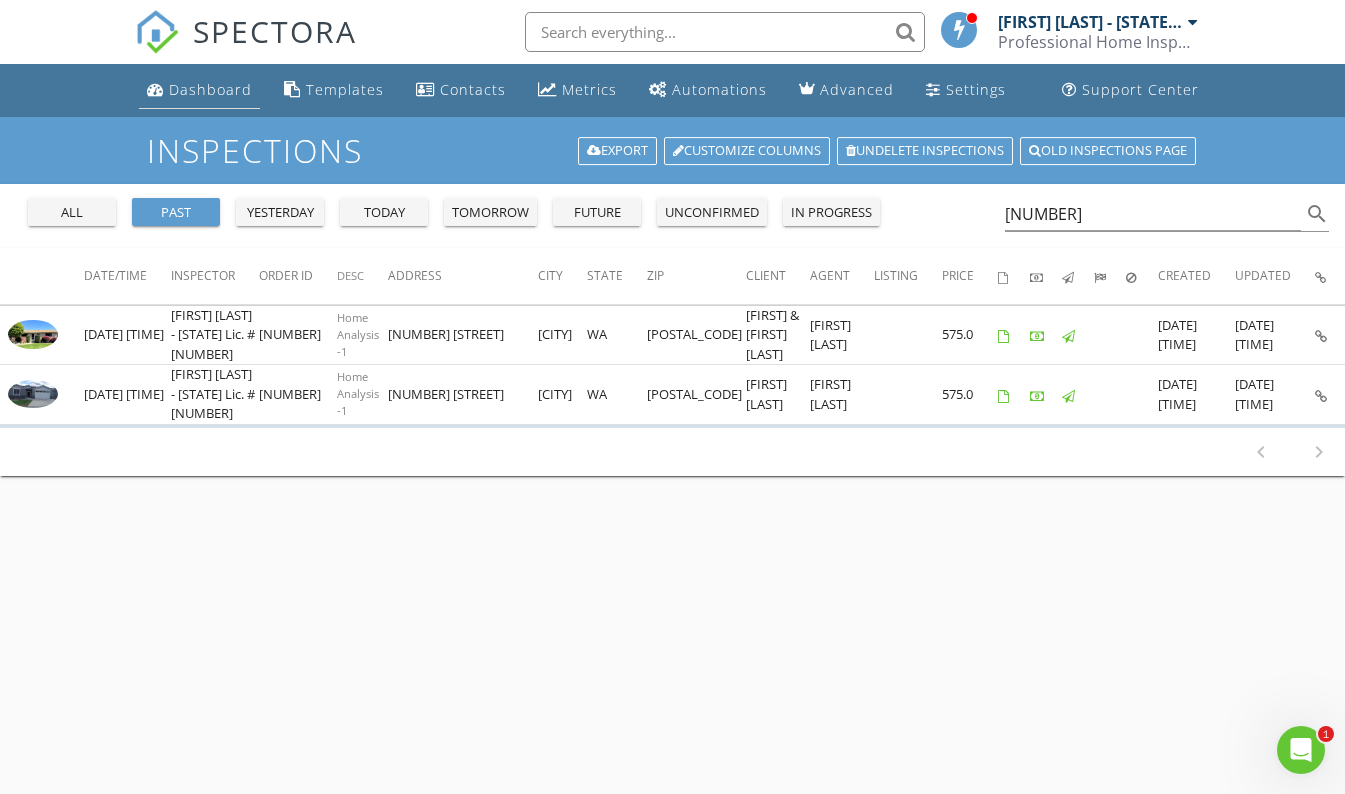 click on "Dashboard" at bounding box center [210, 89] 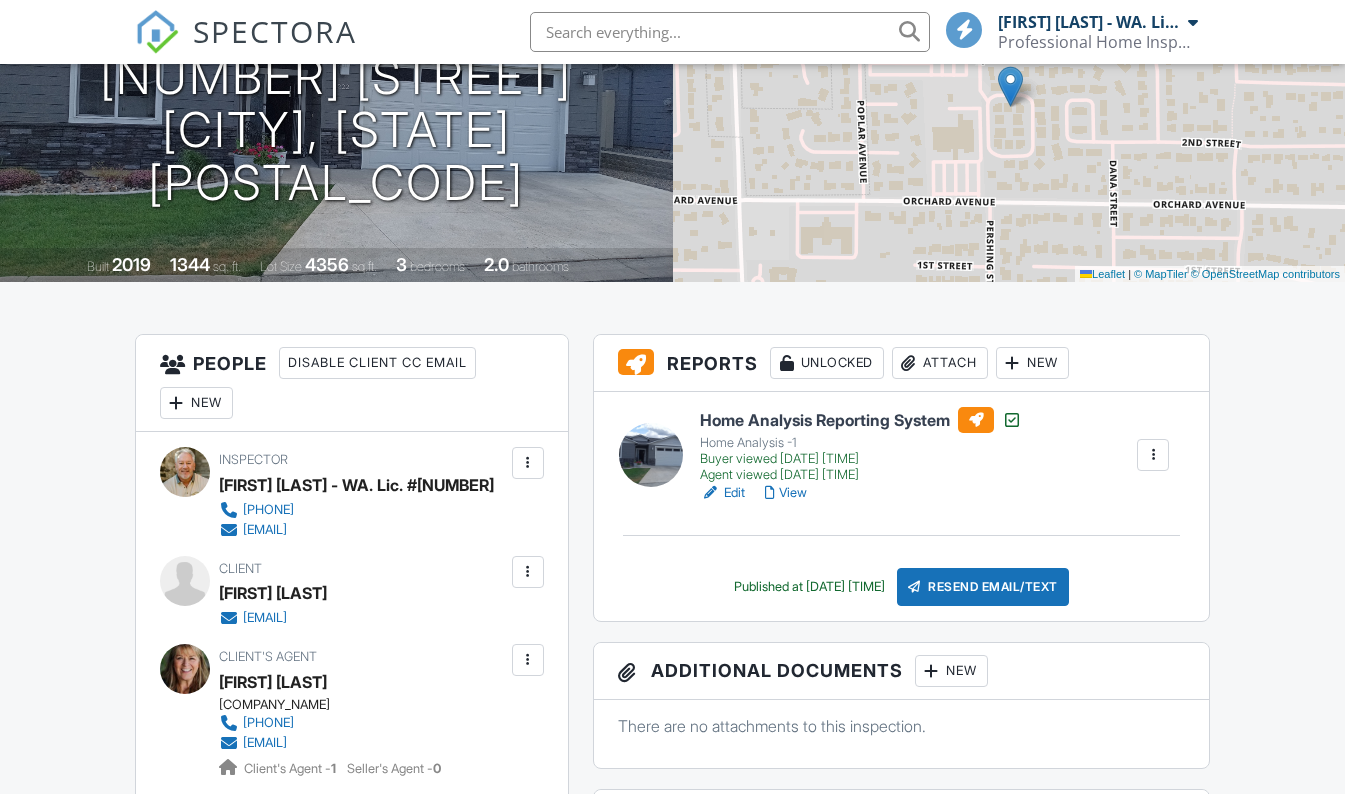 scroll, scrollTop: 375, scrollLeft: 0, axis: vertical 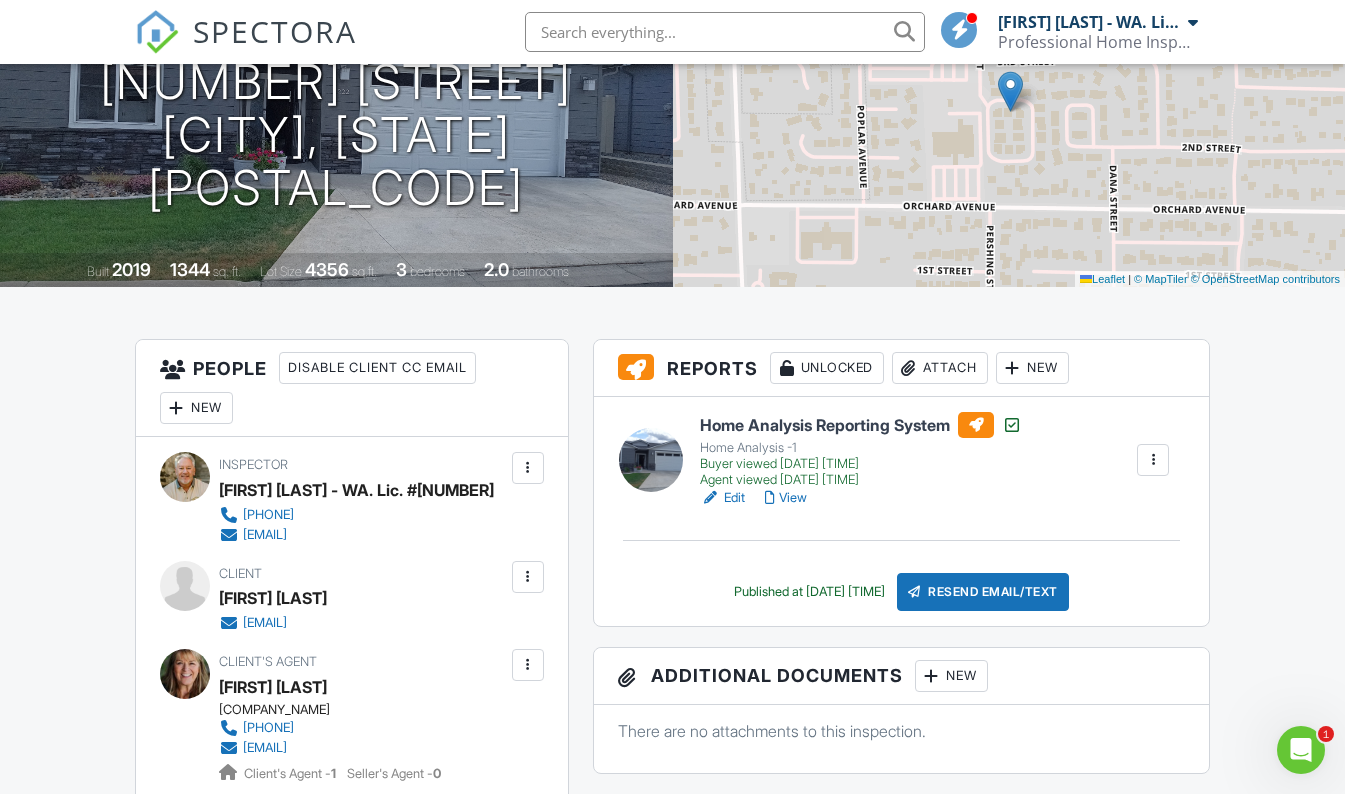 drag, startPoint x: 416, startPoint y: 624, endPoint x: 245, endPoint y: 613, distance: 171.35344 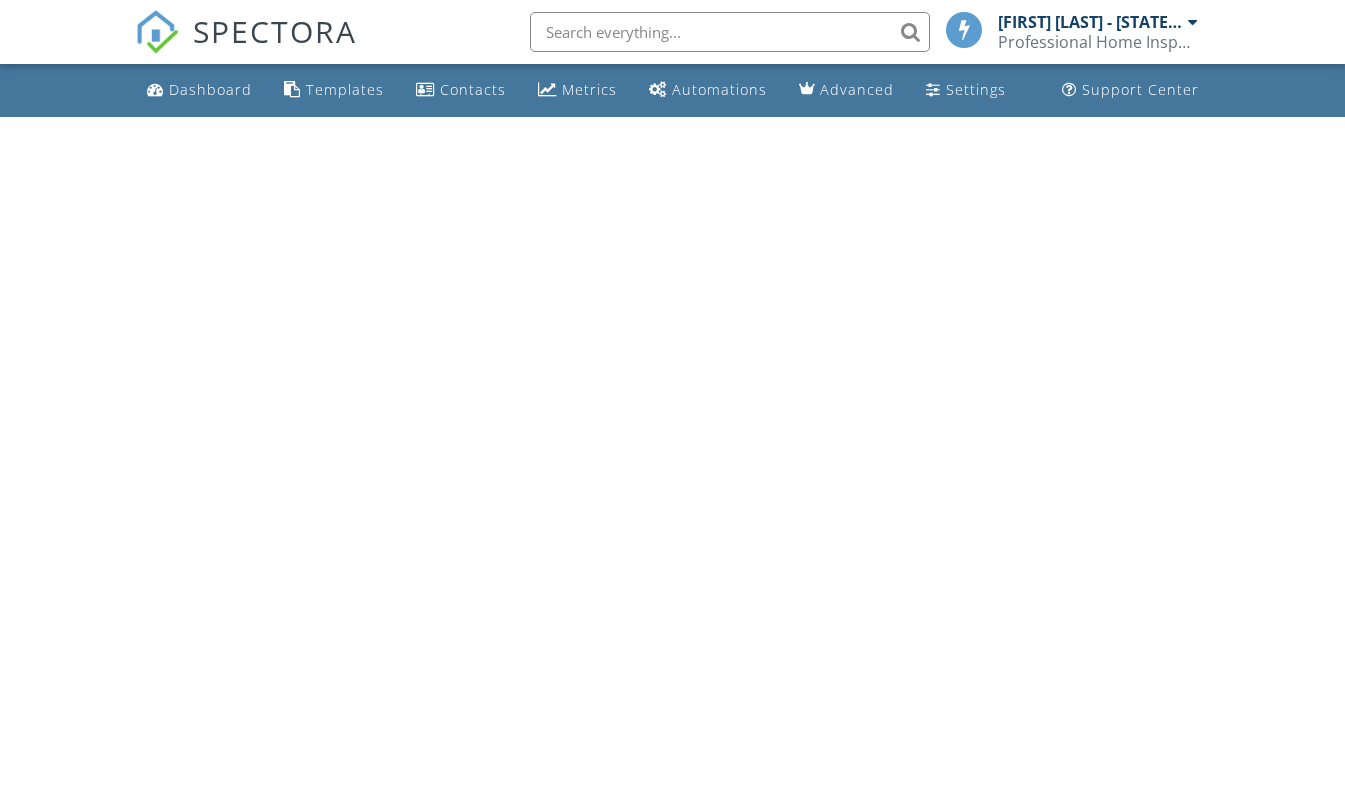 scroll, scrollTop: 0, scrollLeft: 0, axis: both 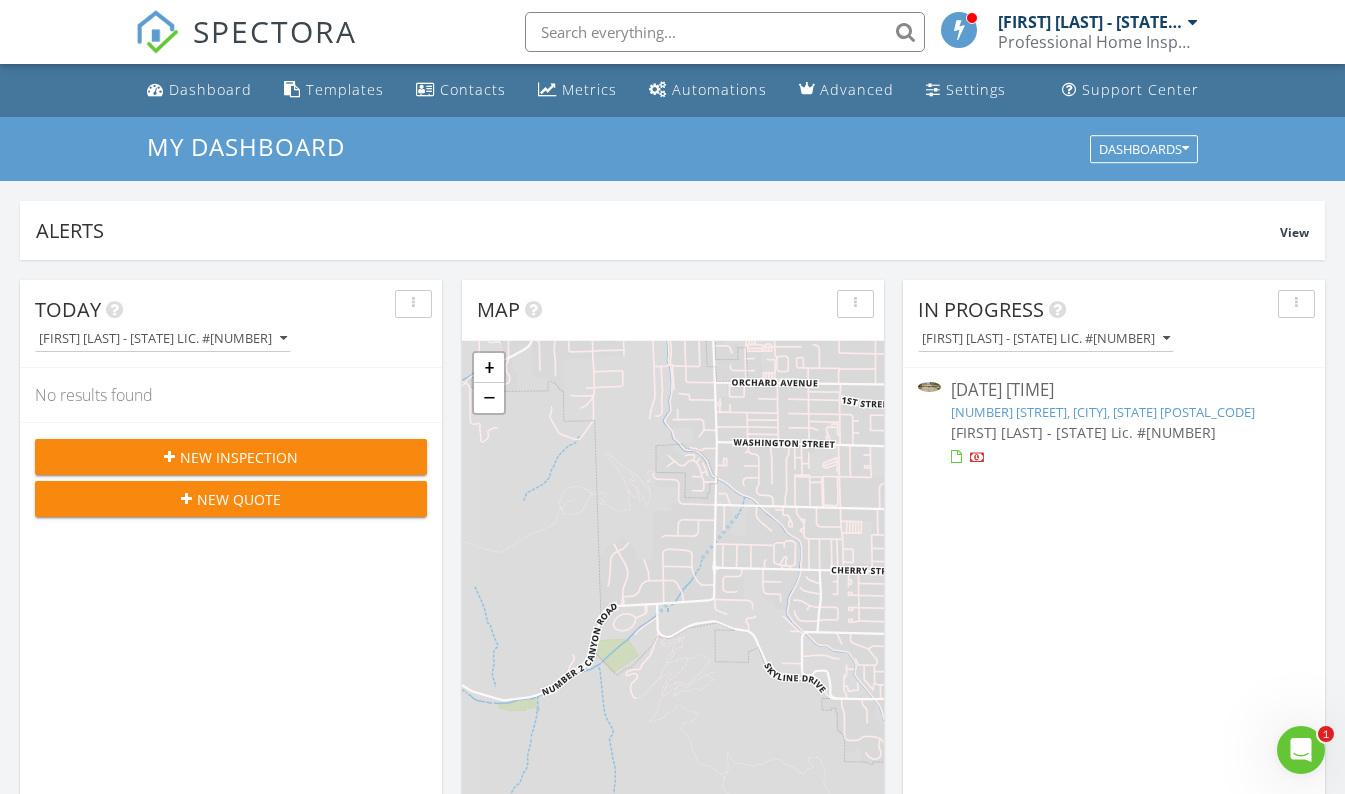 click on "[NUMBER] [STREET], [CITY], [STATE] [POSTAL_CODE]" at bounding box center [1103, 412] 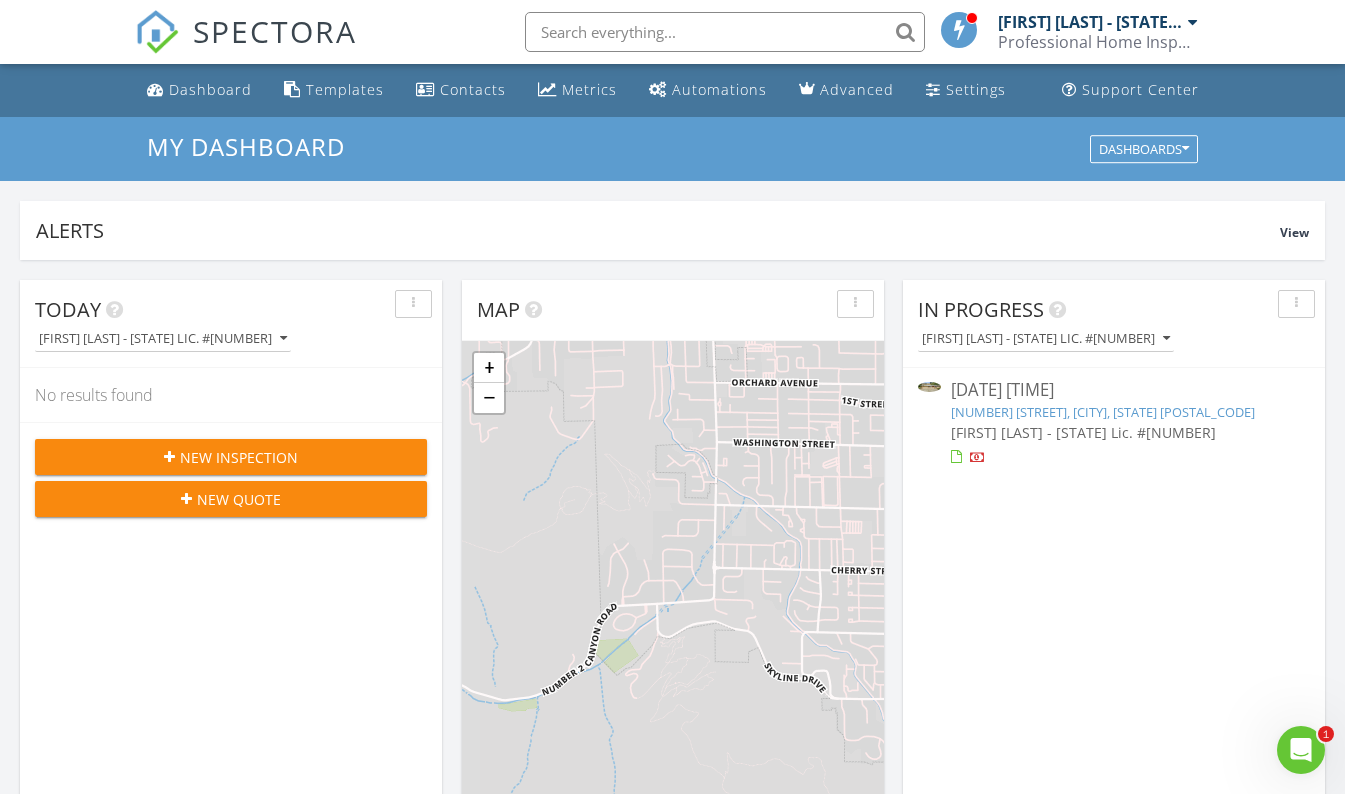 click on "[NUMBER] [STREET], [CITY], [STATE] [POSTAL_CODE]" at bounding box center [1103, 412] 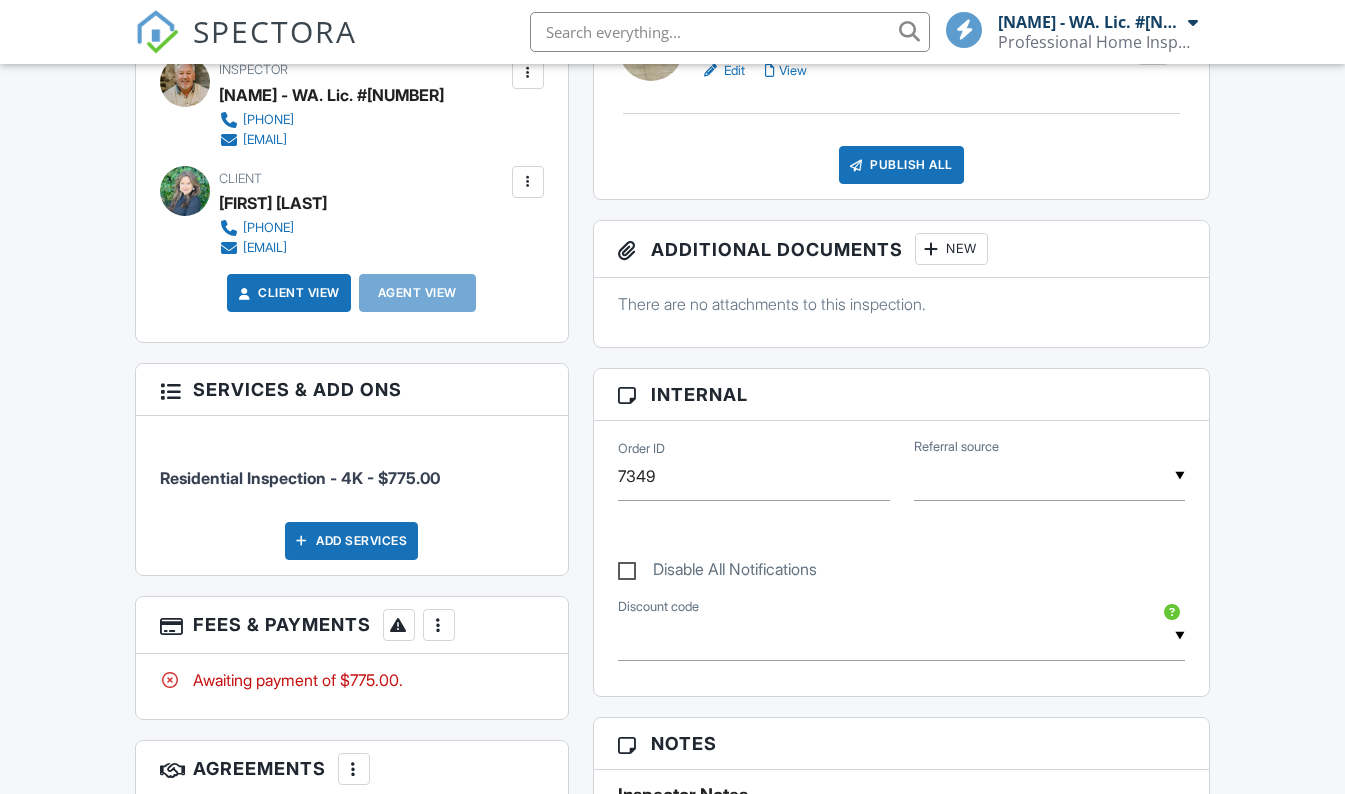 scroll, scrollTop: 641, scrollLeft: 0, axis: vertical 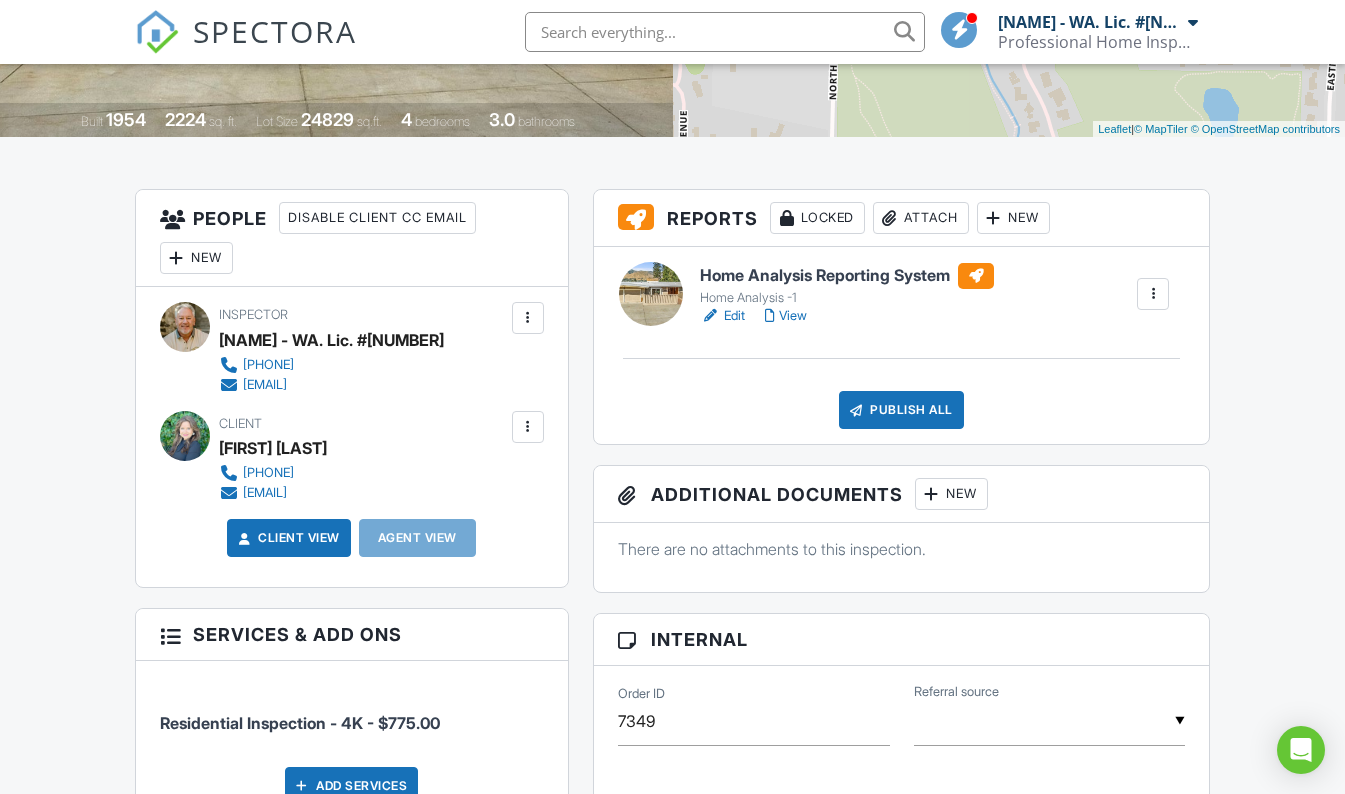 click on "Edit" at bounding box center [722, 316] 